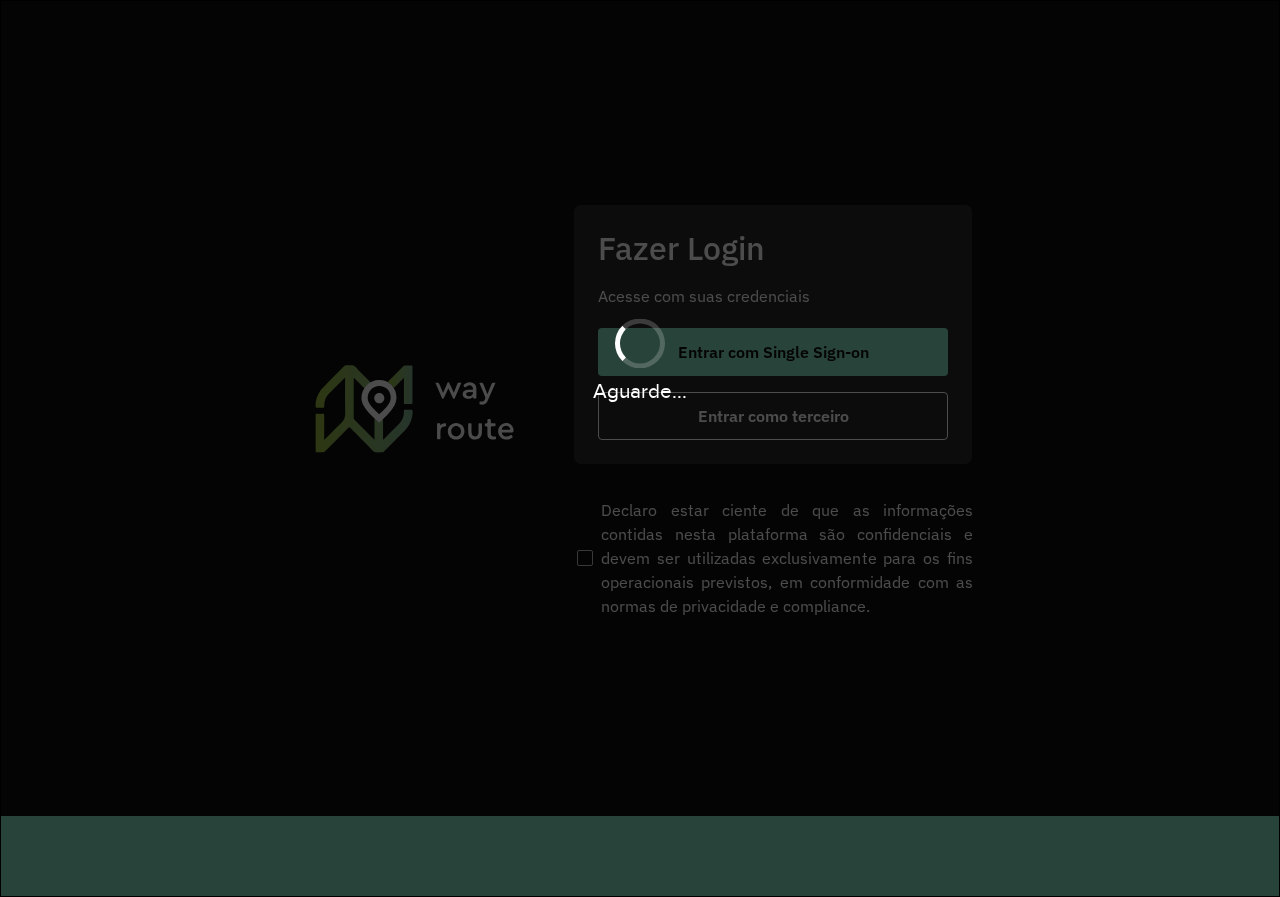 scroll, scrollTop: 0, scrollLeft: 0, axis: both 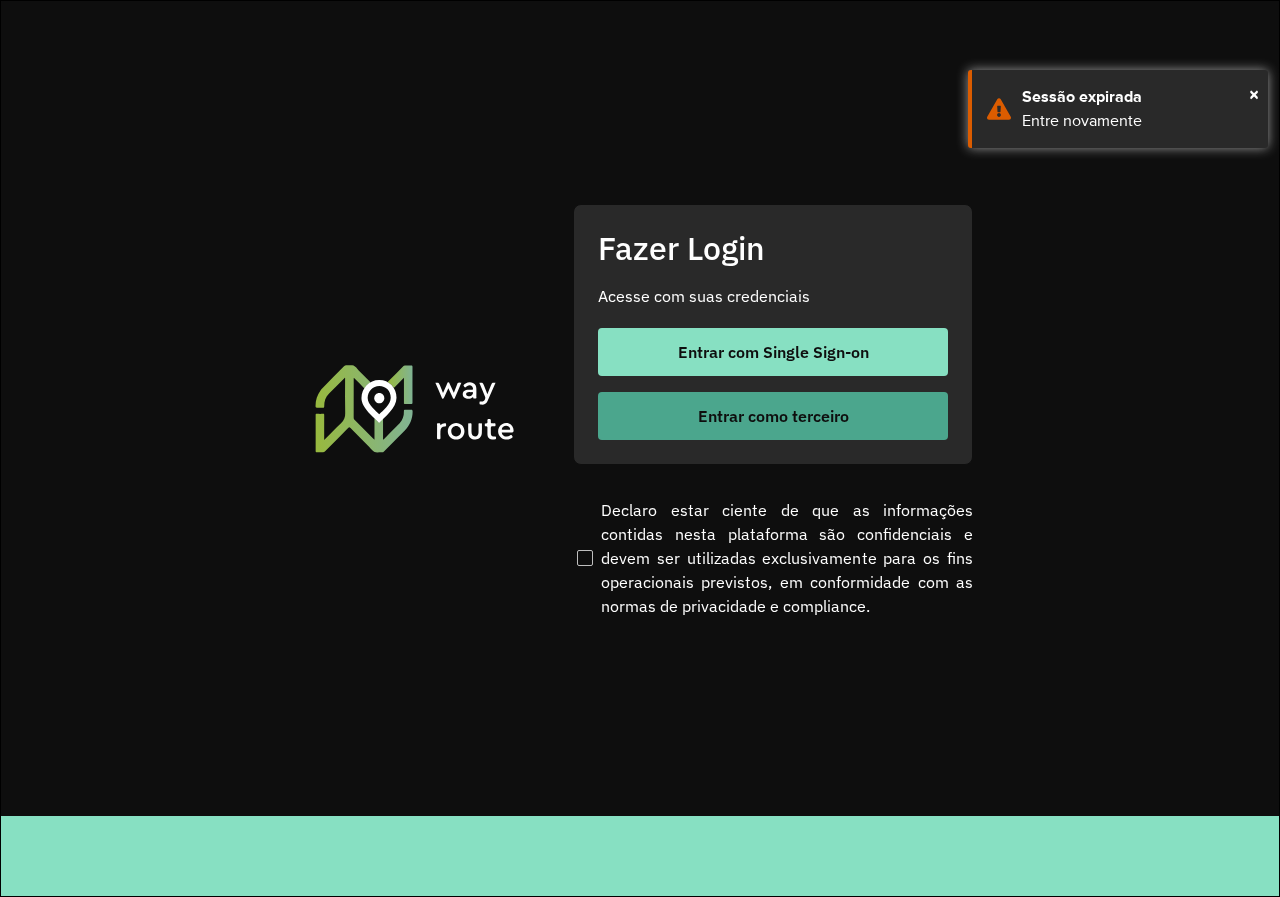 click on "Entrar como terceiro" at bounding box center [773, 416] 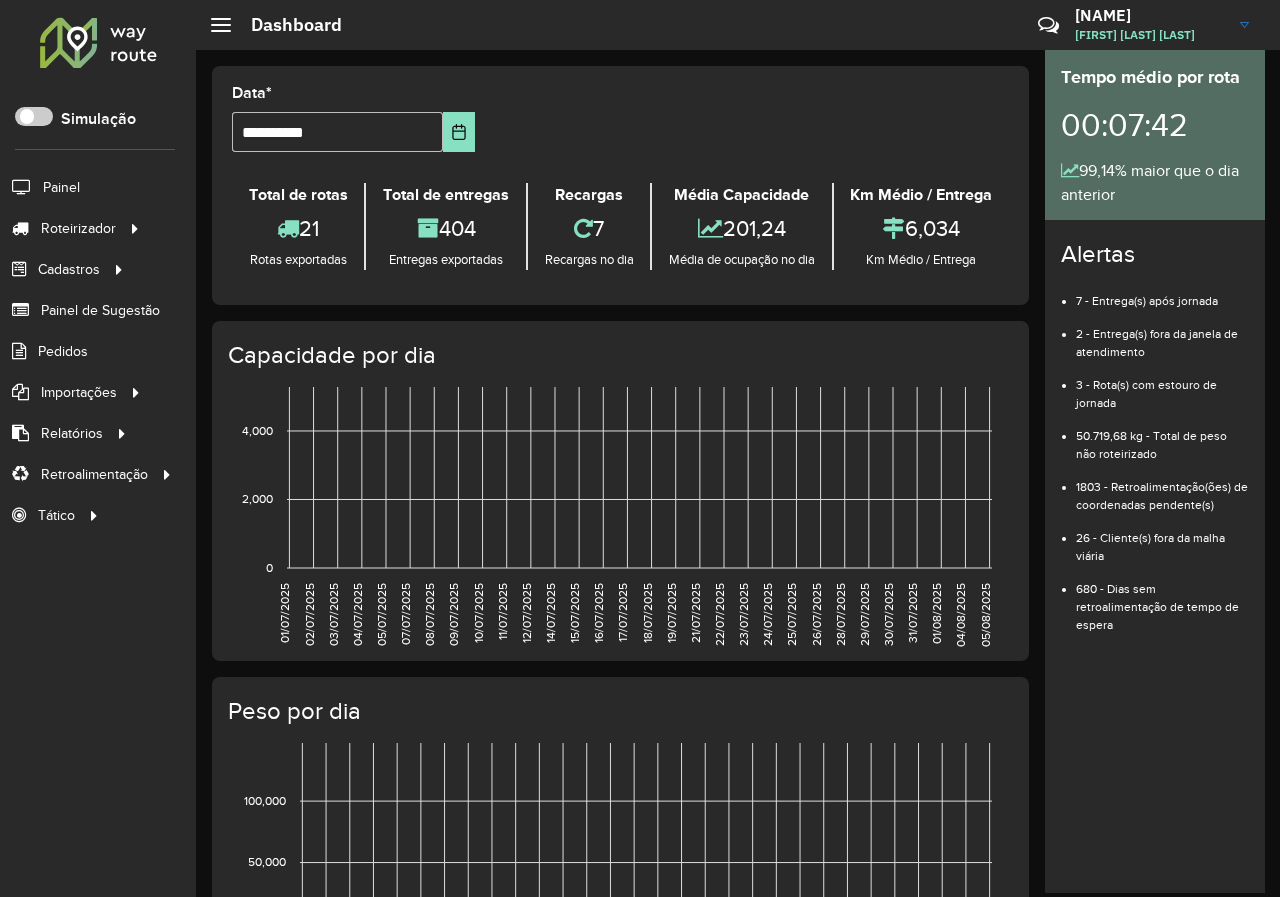 scroll, scrollTop: 0, scrollLeft: 0, axis: both 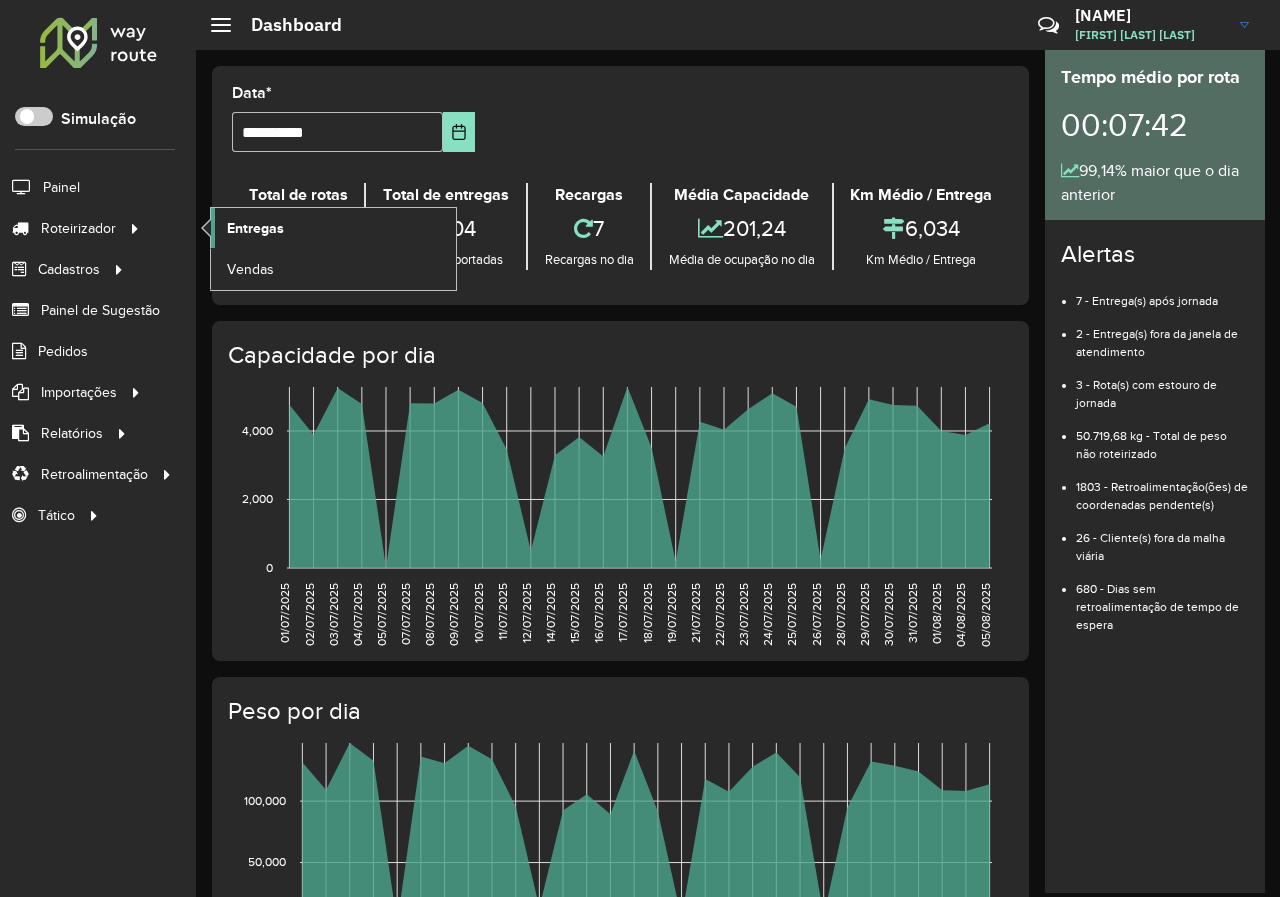 click on "Entregas" 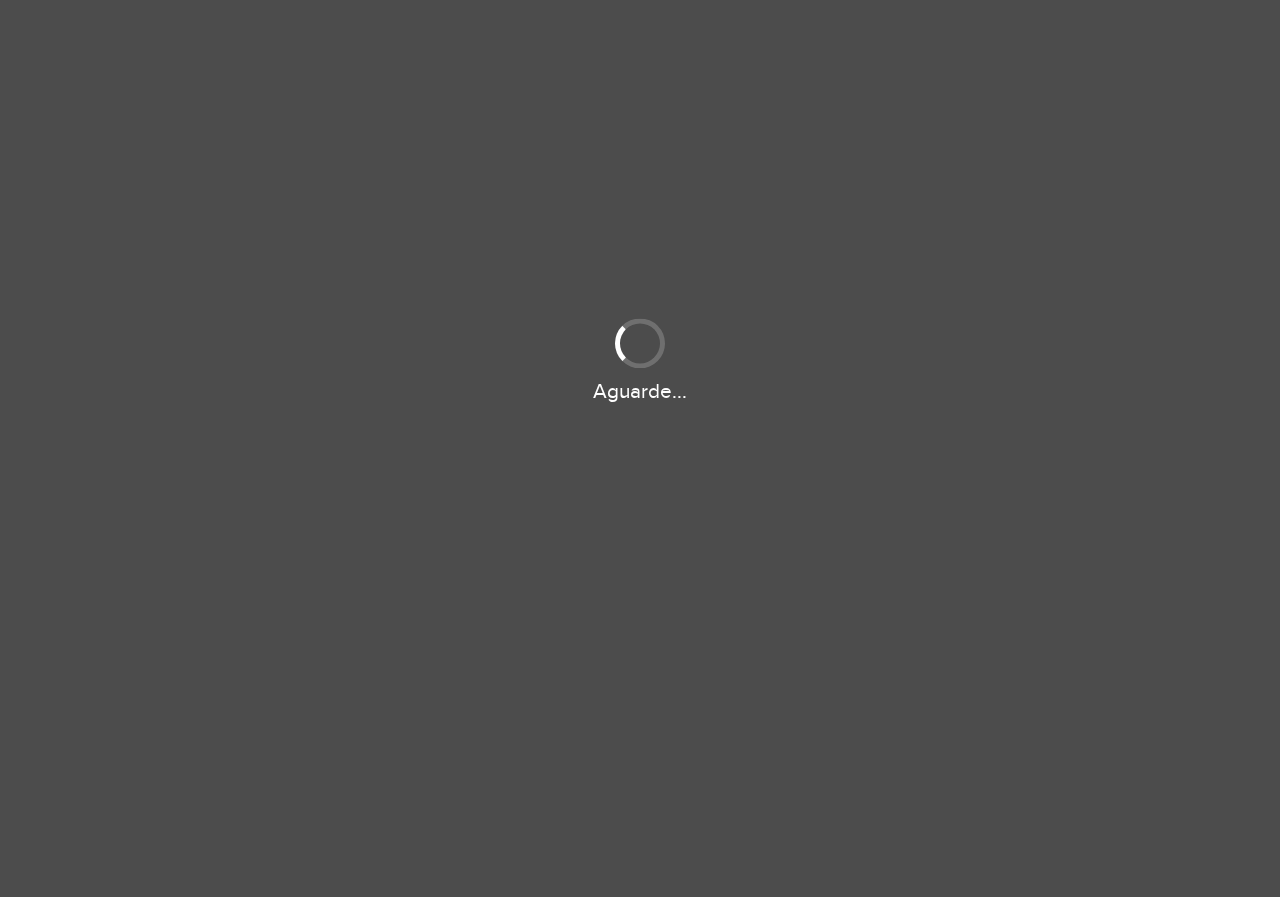 scroll, scrollTop: 0, scrollLeft: 0, axis: both 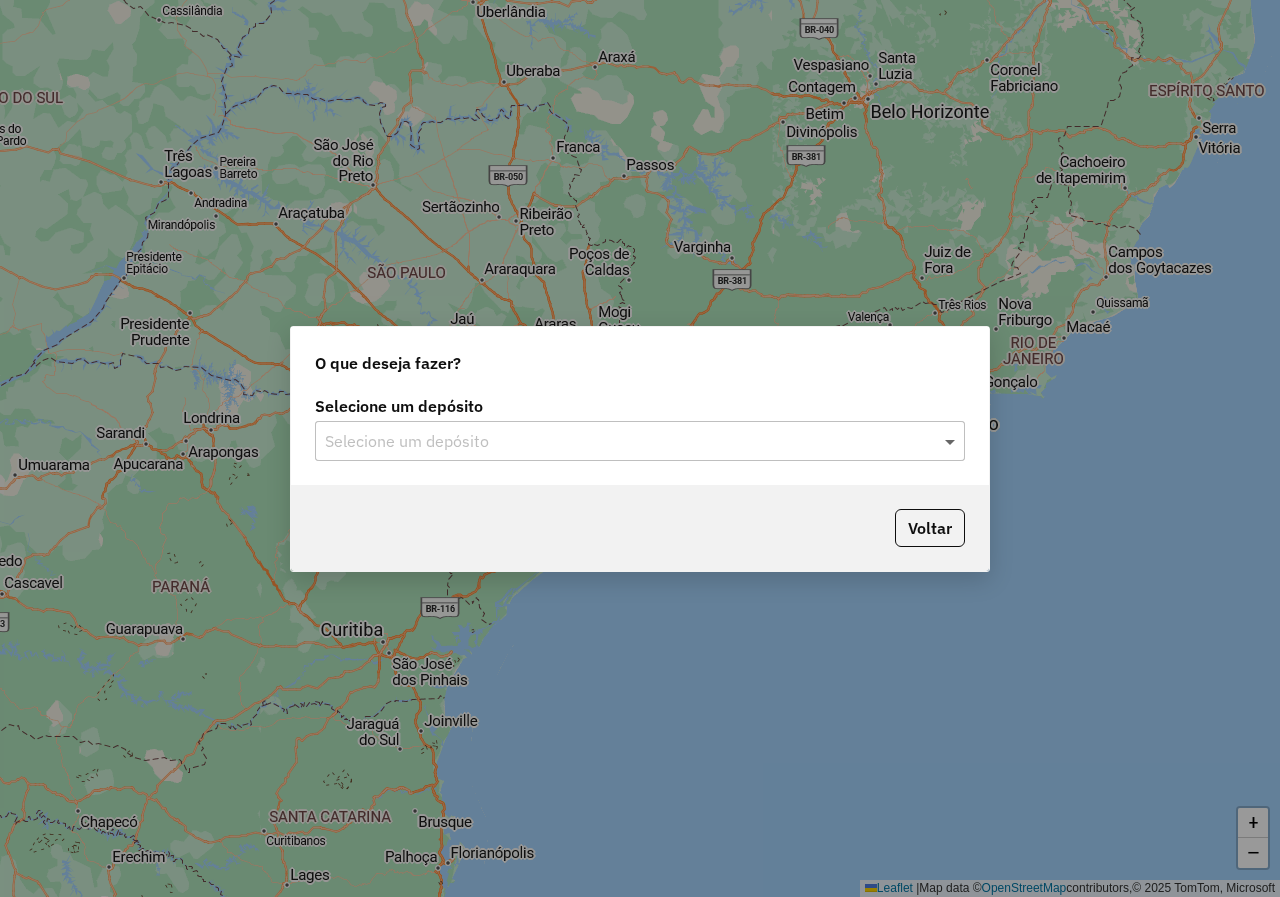 click 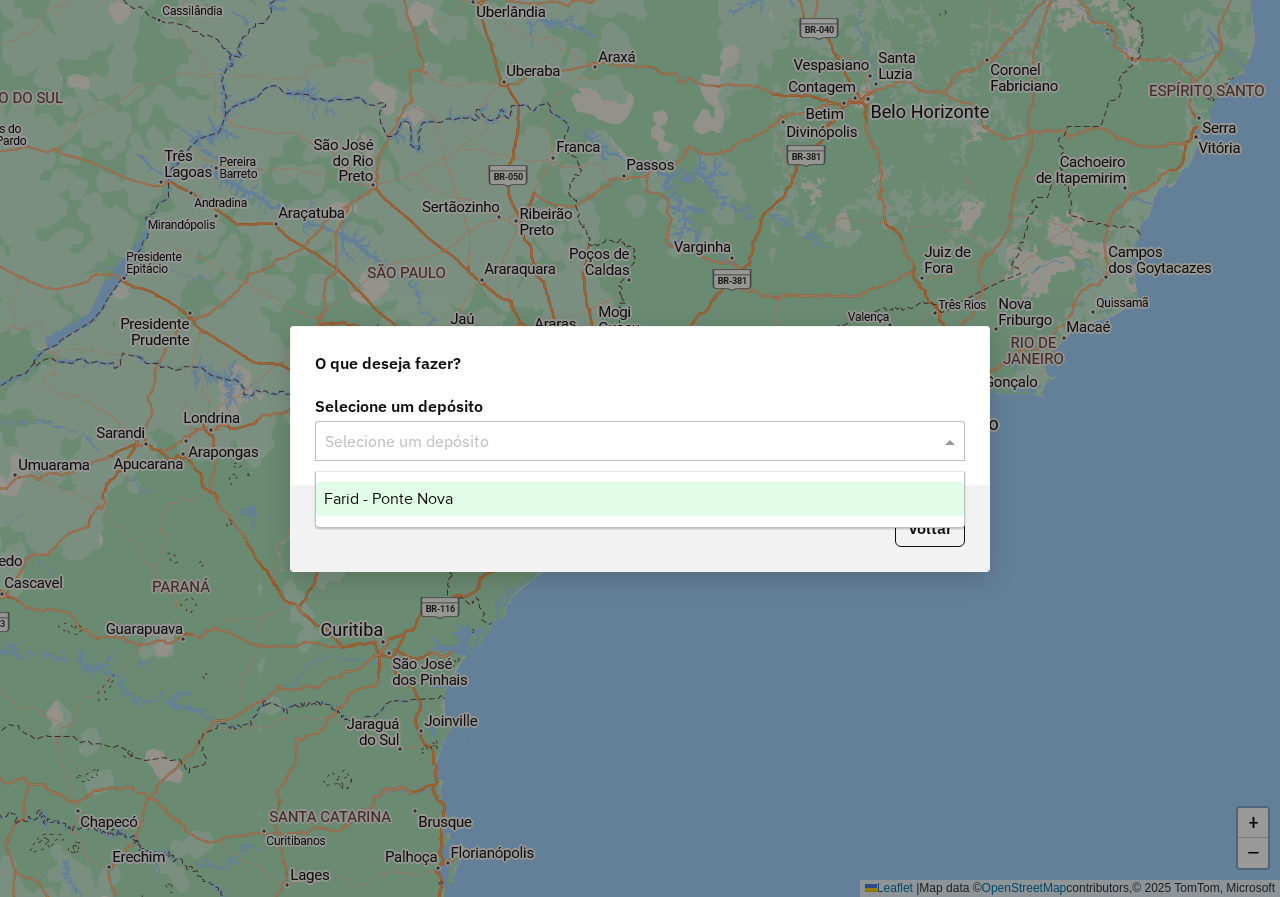 click on "Farid - Ponte Nova" at bounding box center (388, 498) 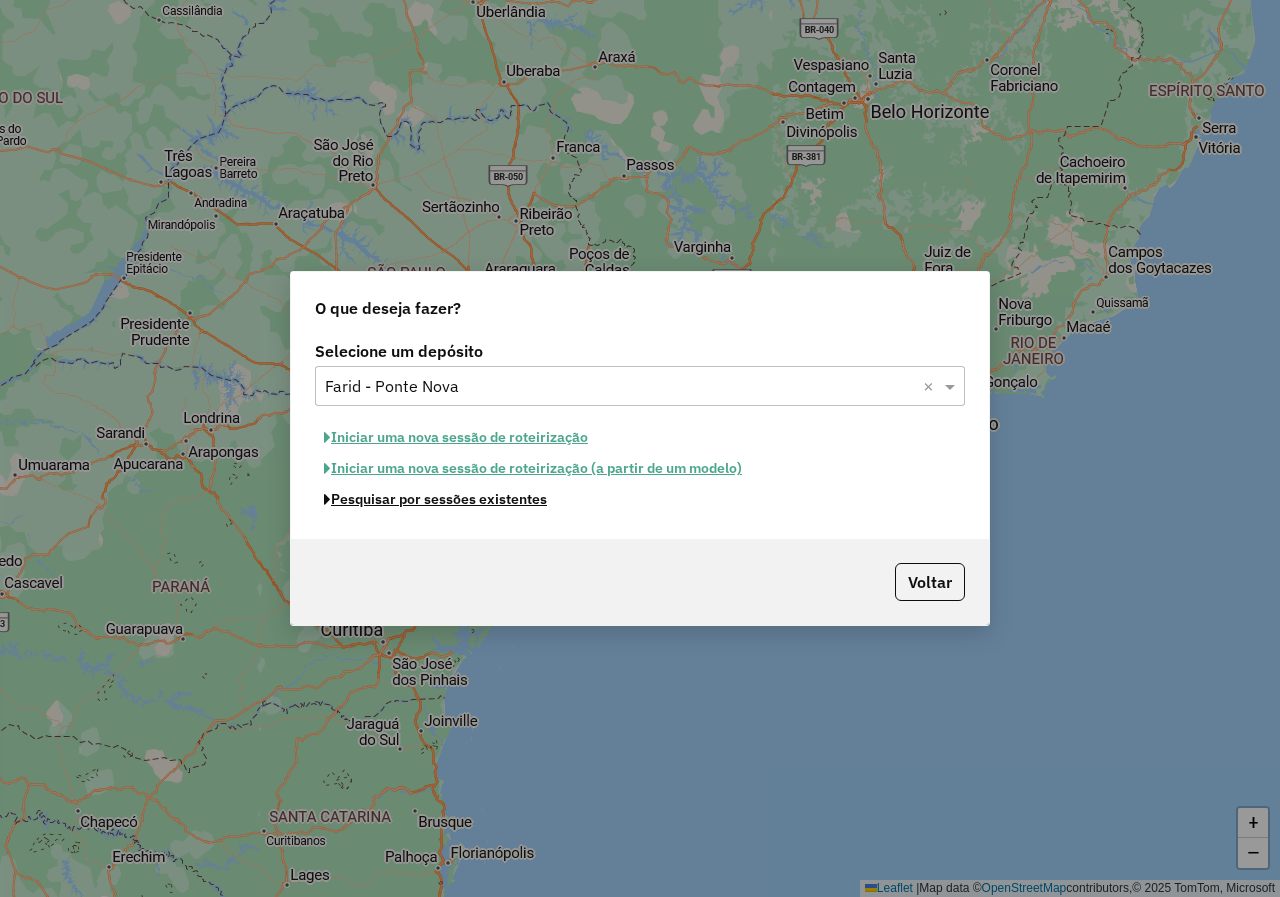 click on "Pesquisar por sessões existentes" 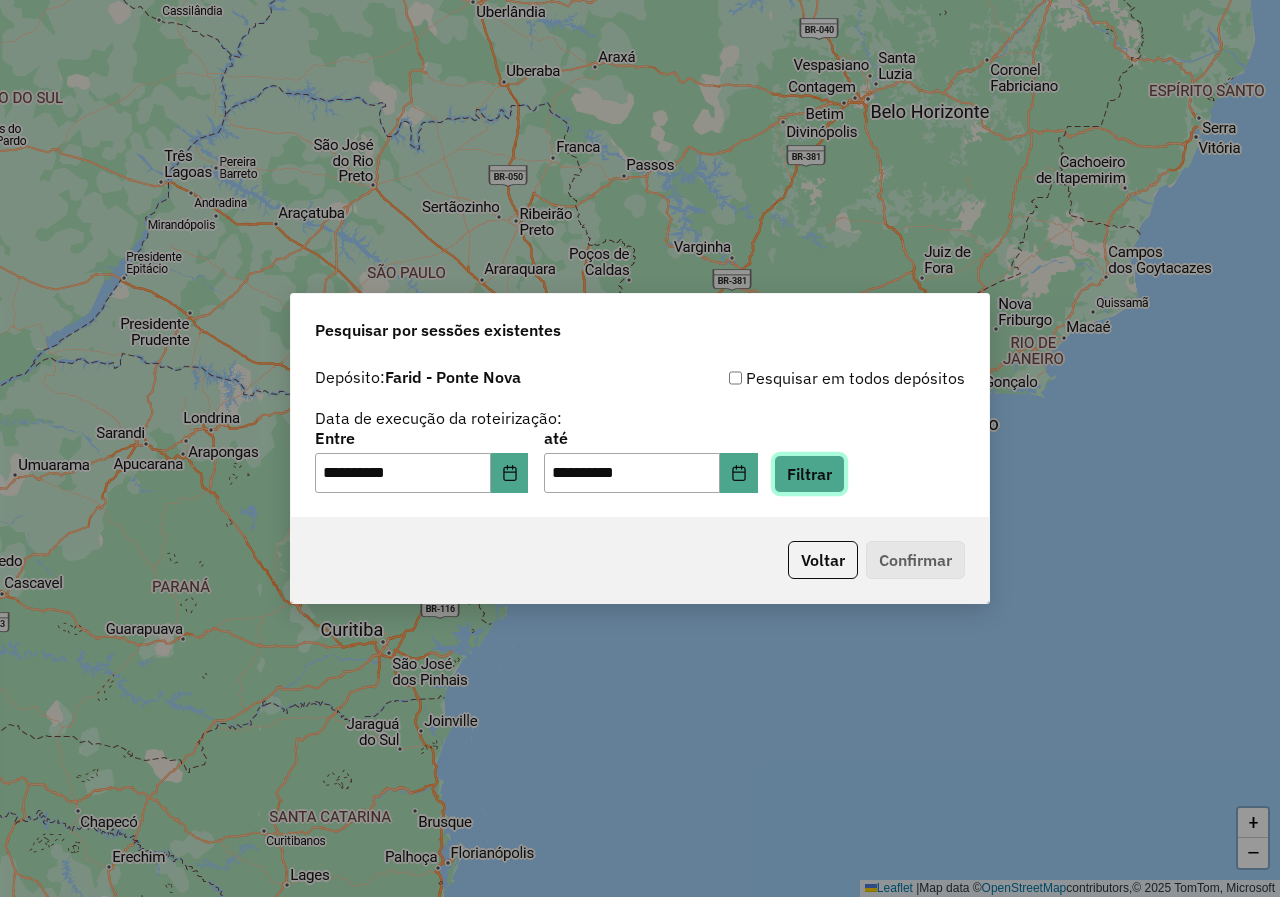 click on "Filtrar" 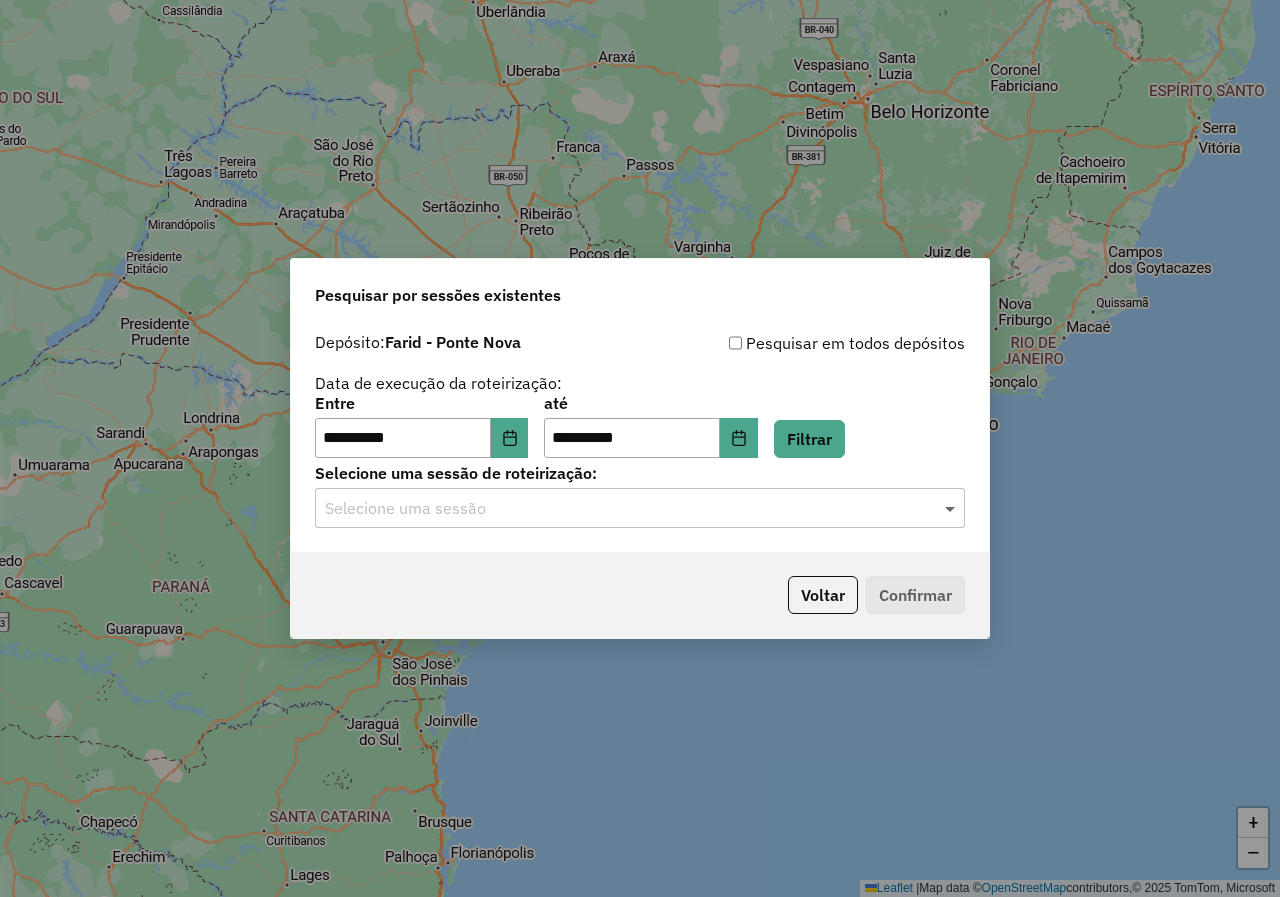 click 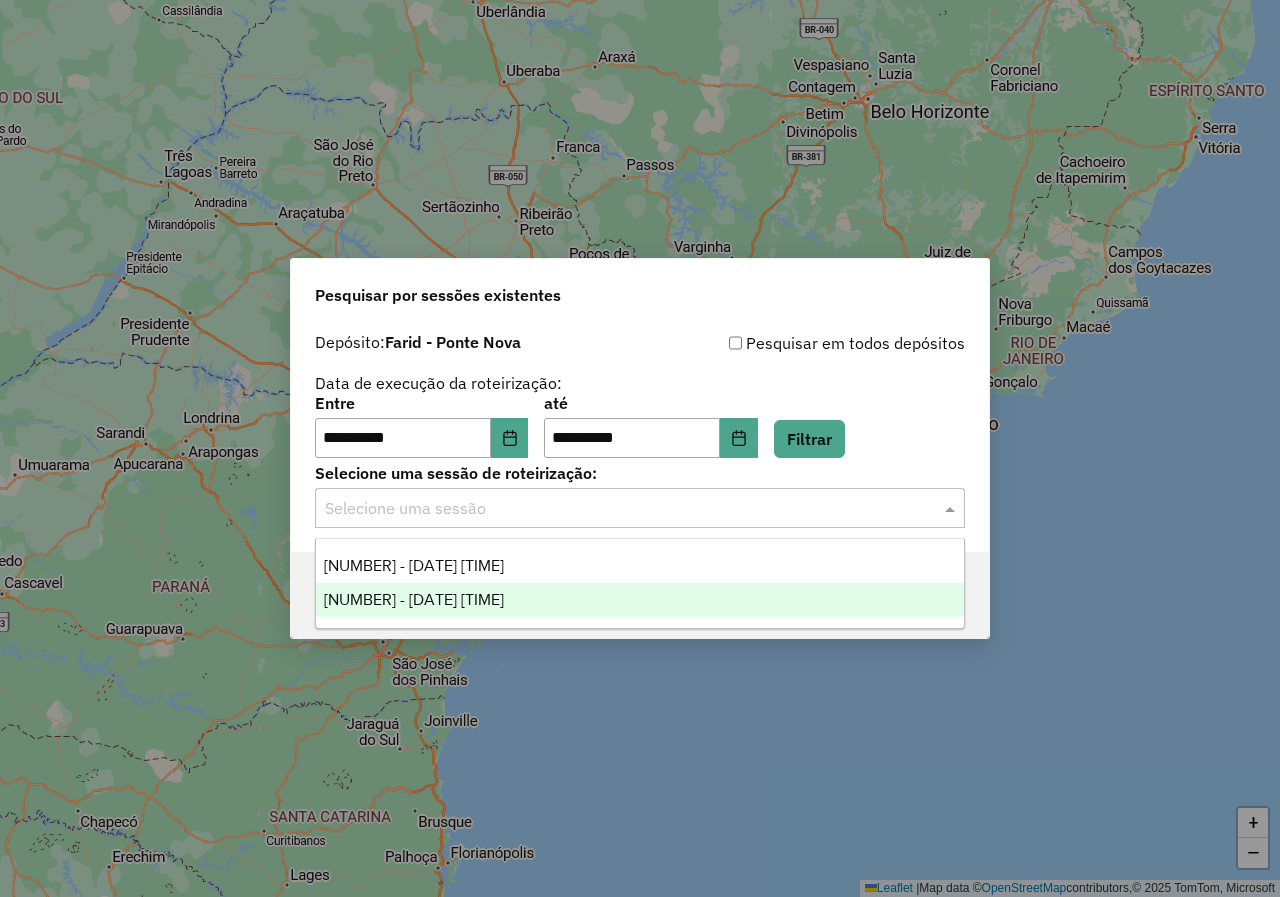 click on "974942 - 05/08/2025 18:32" at bounding box center [640, 600] 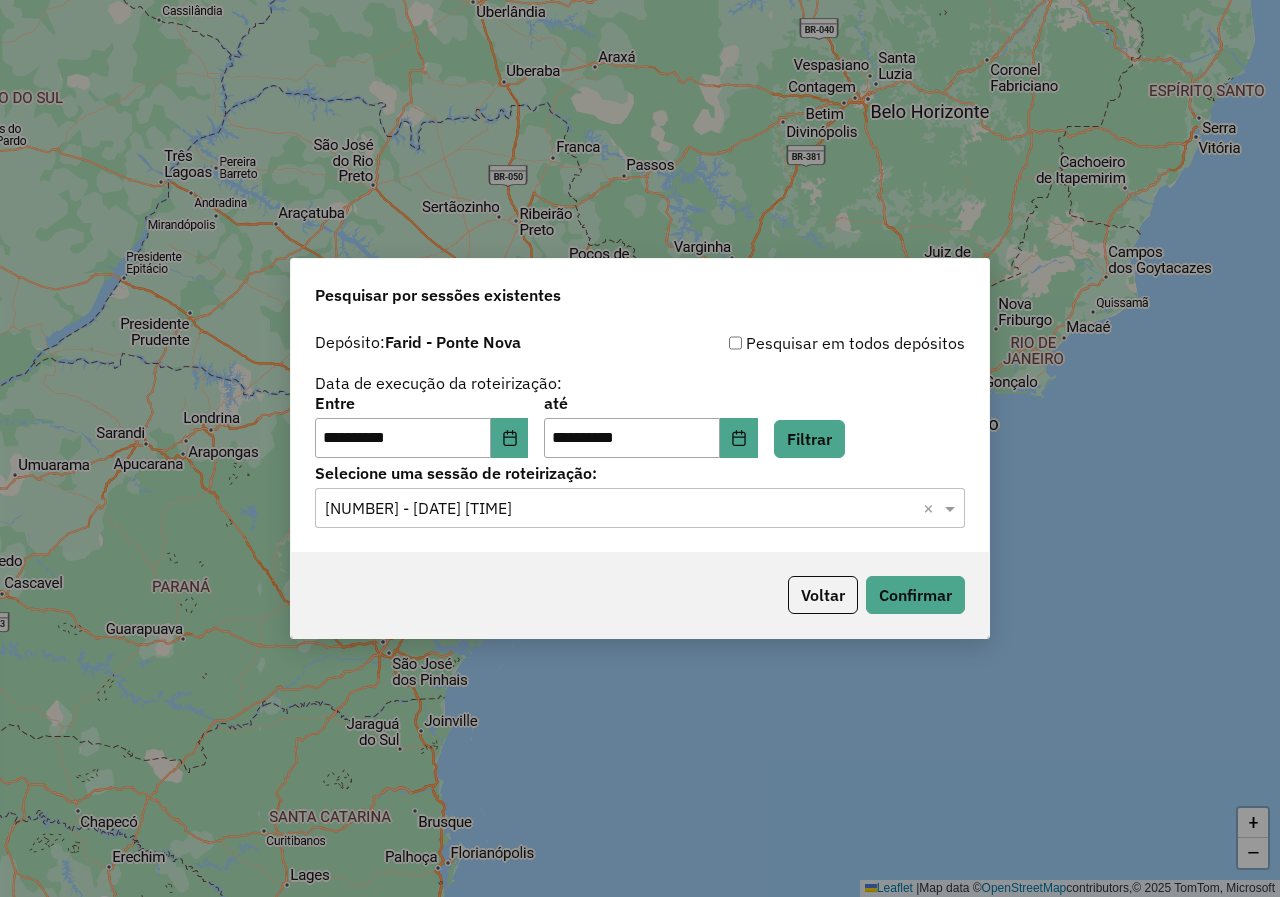 click on "Voltar   Confirmar" 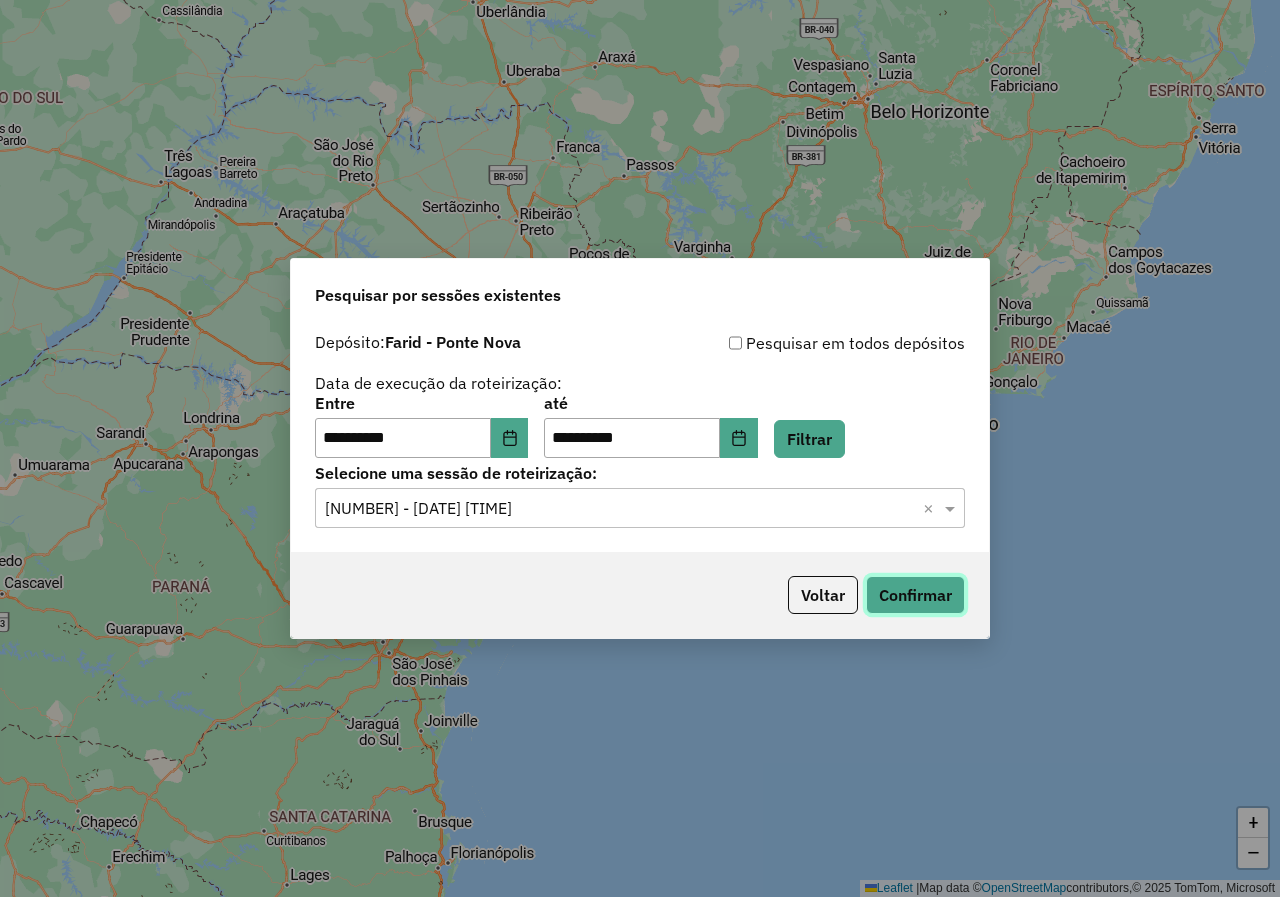 click on "Confirmar" 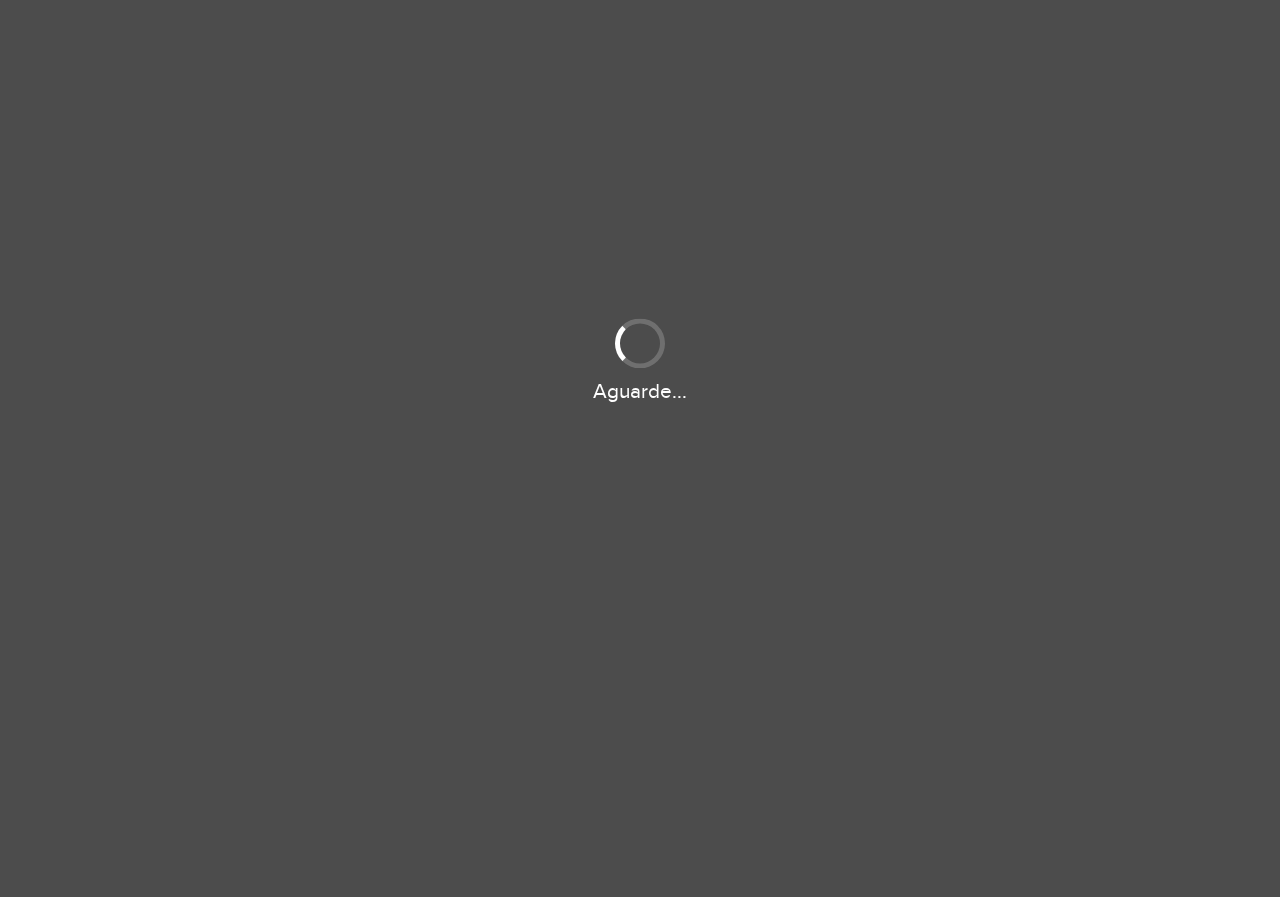 scroll, scrollTop: 0, scrollLeft: 0, axis: both 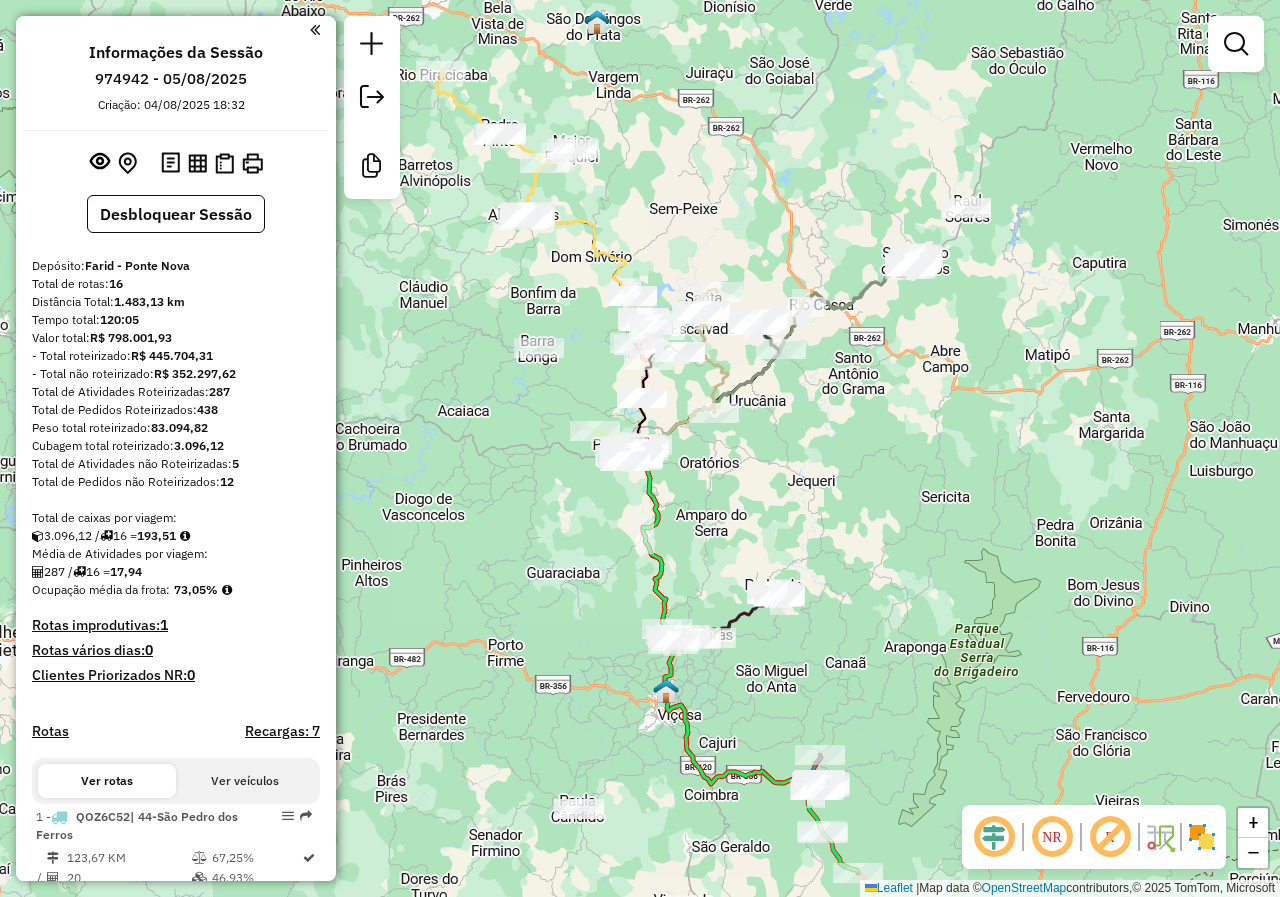 drag, startPoint x: 922, startPoint y: 649, endPoint x: 902, endPoint y: 514, distance: 136.47343 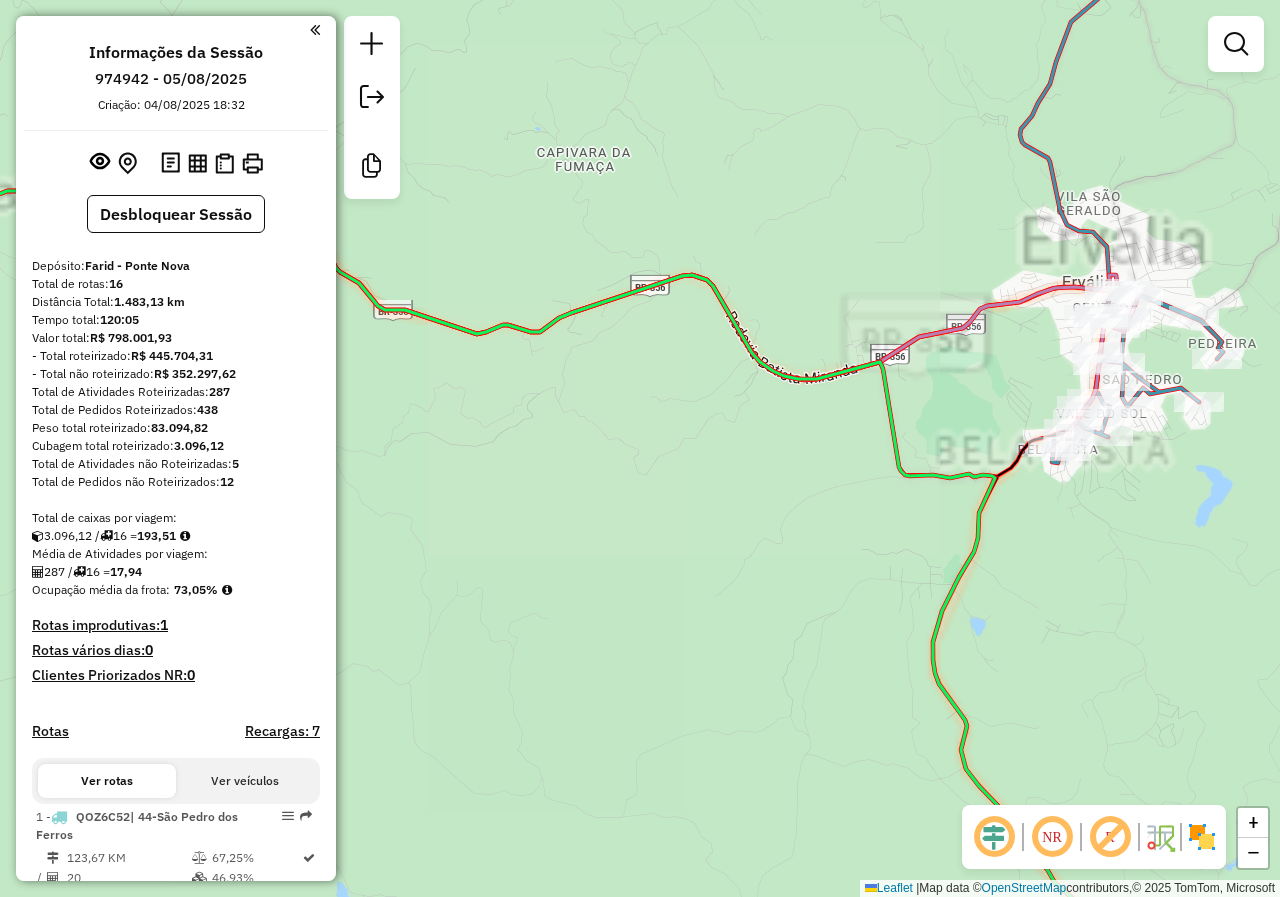 drag, startPoint x: 742, startPoint y: 709, endPoint x: 638, endPoint y: 330, distance: 393.0102 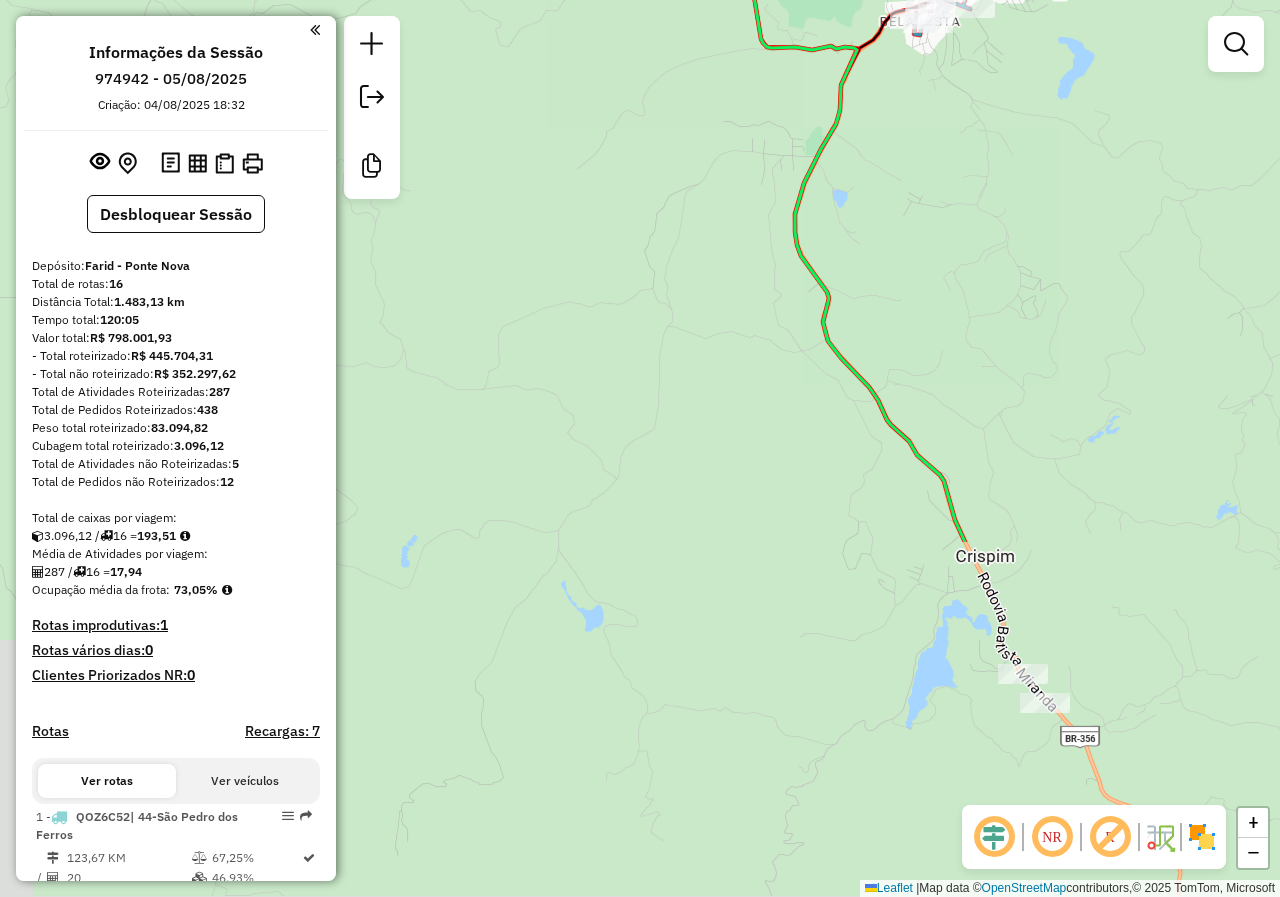 drag, startPoint x: 833, startPoint y: 565, endPoint x: 617, endPoint y: 369, distance: 291.67105 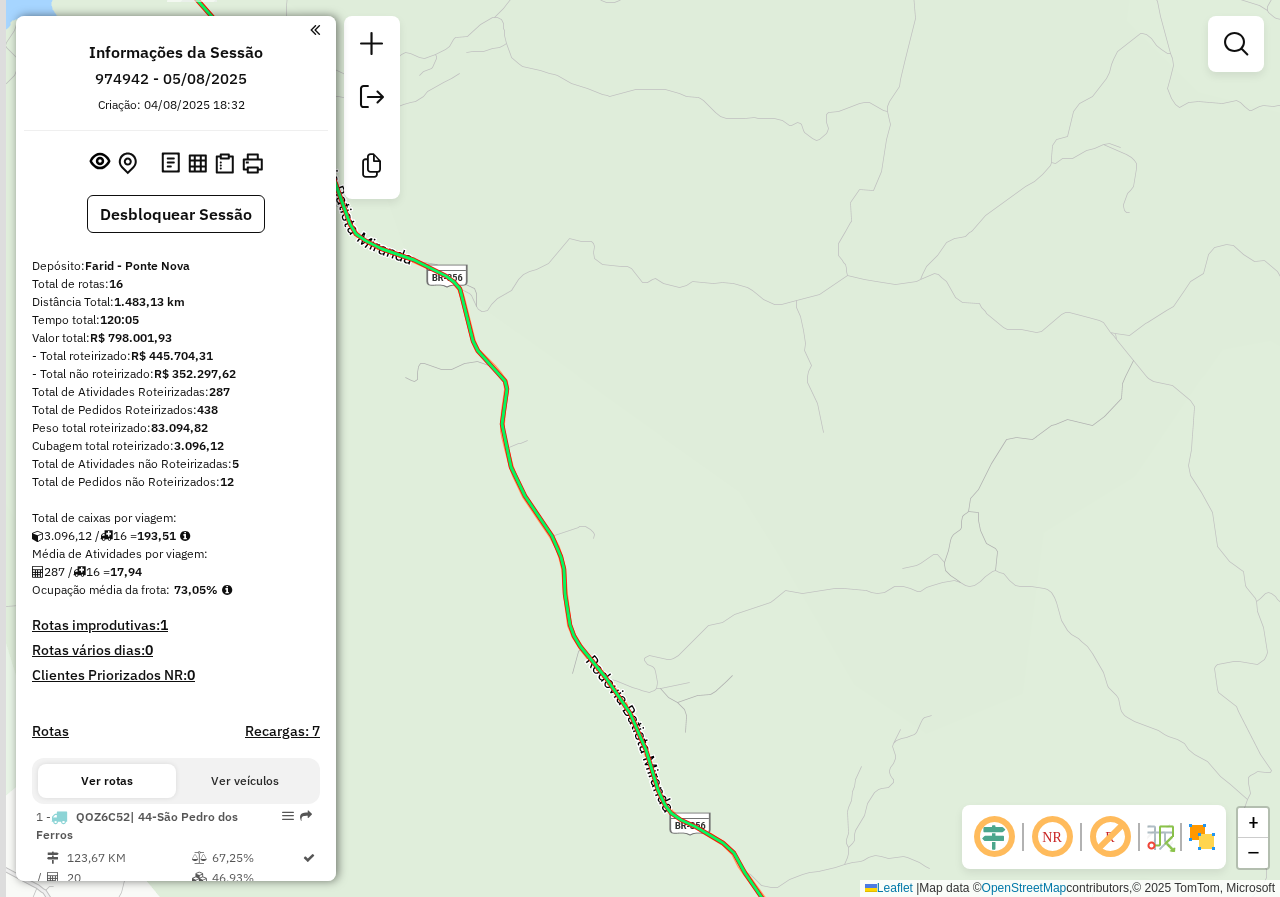 drag, startPoint x: 525, startPoint y: 276, endPoint x: 702, endPoint y: 397, distance: 214.40616 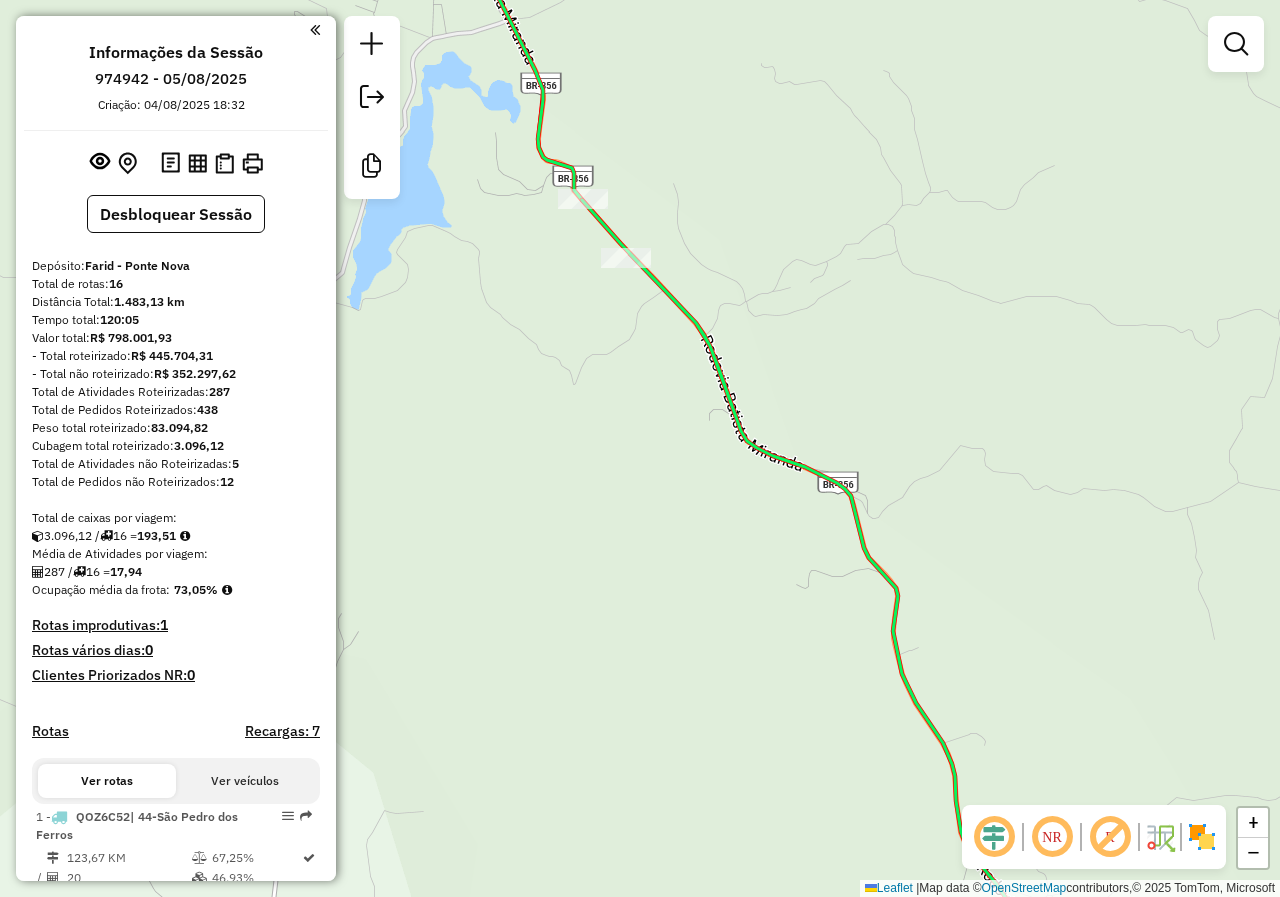 drag, startPoint x: 553, startPoint y: 373, endPoint x: 715, endPoint y: 489, distance: 199.24858 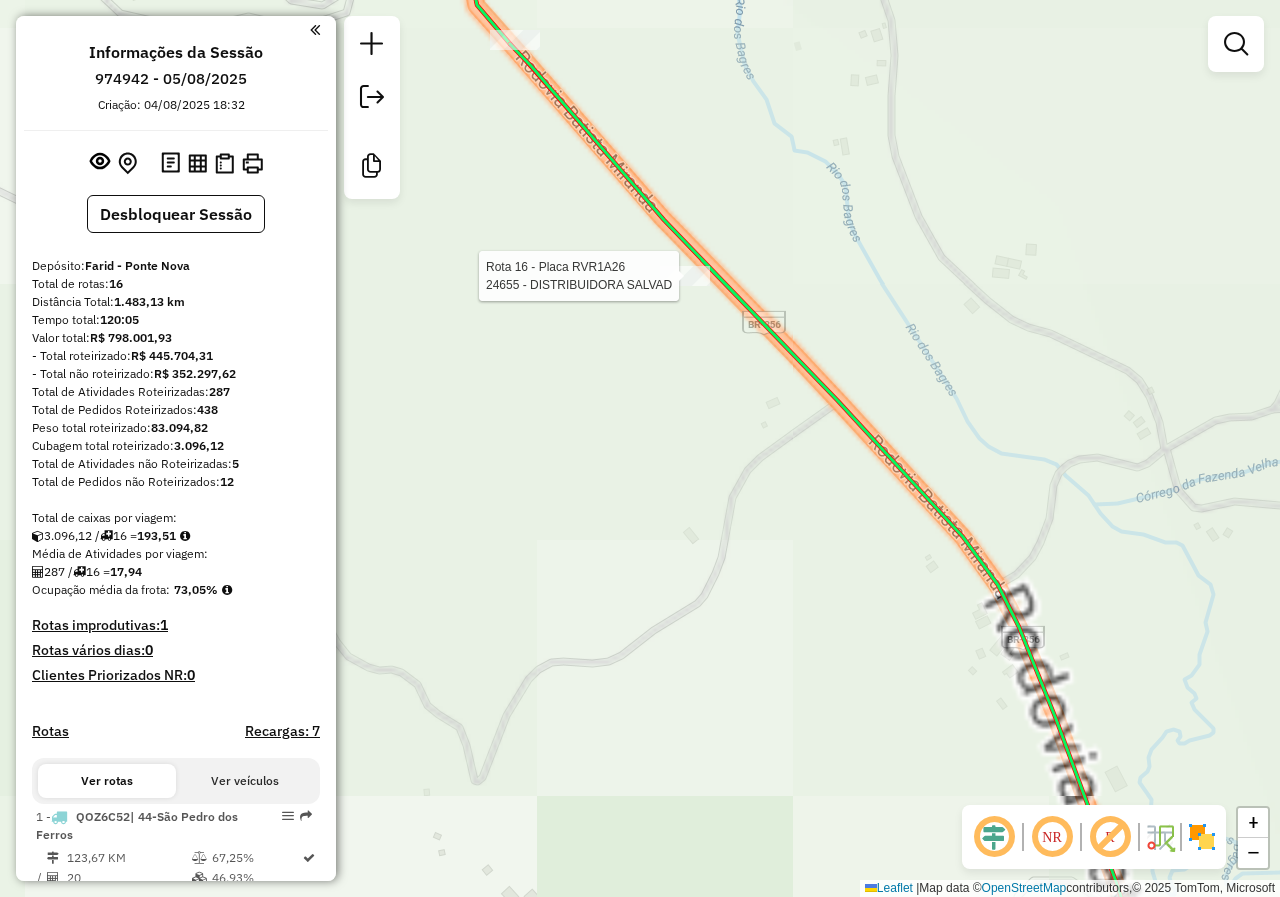 click 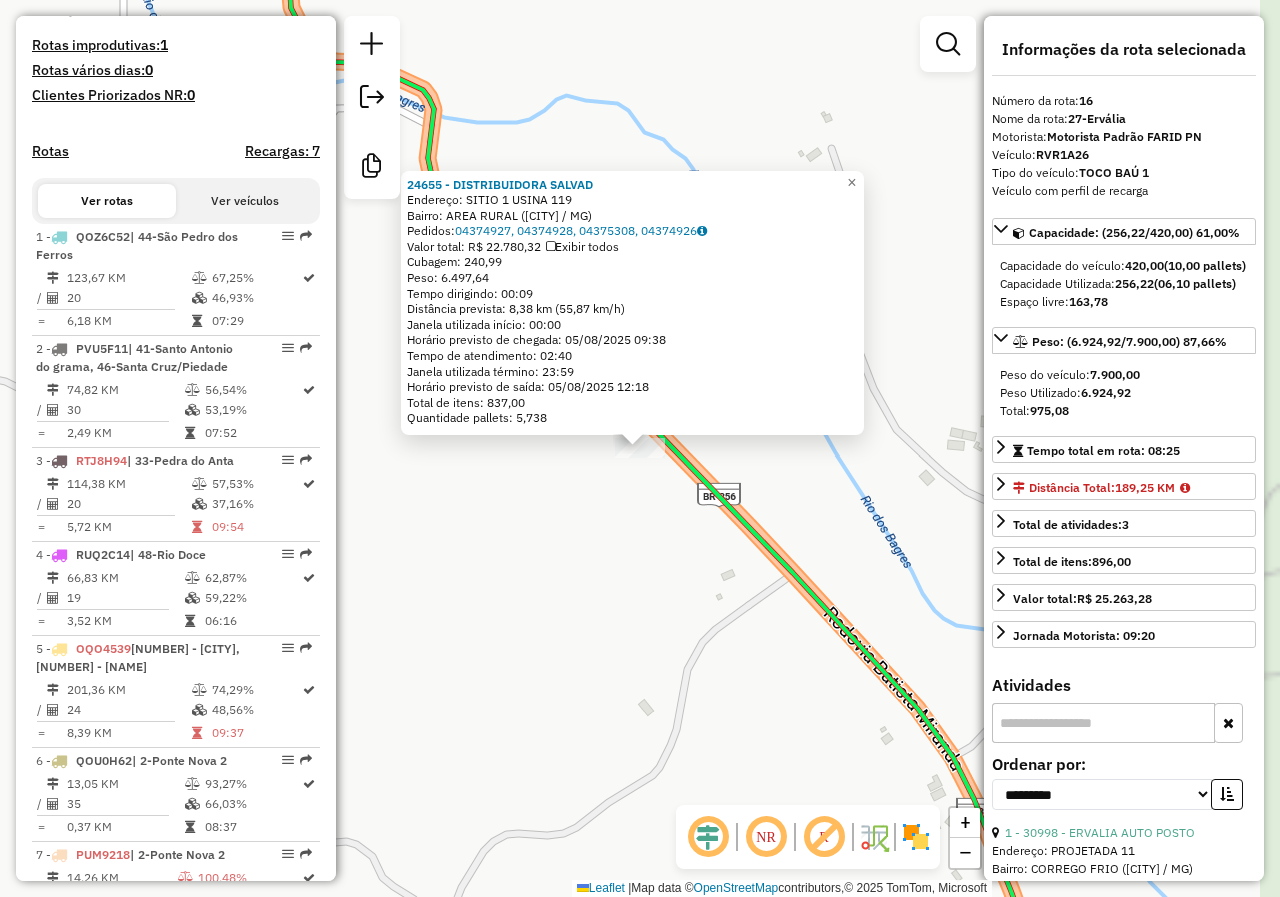 scroll, scrollTop: 1902, scrollLeft: 0, axis: vertical 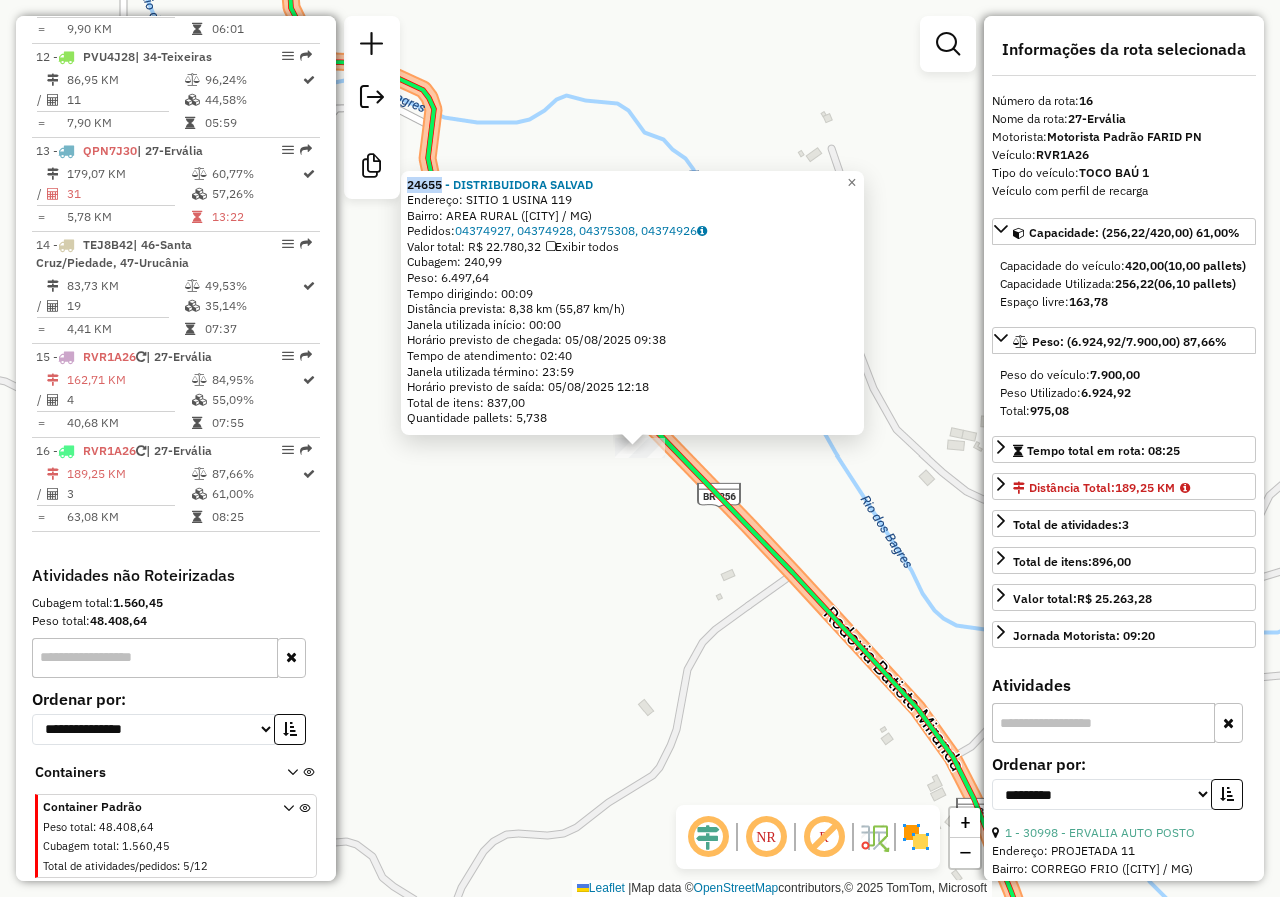 drag, startPoint x: 412, startPoint y: 183, endPoint x: 450, endPoint y: 171, distance: 39.849716 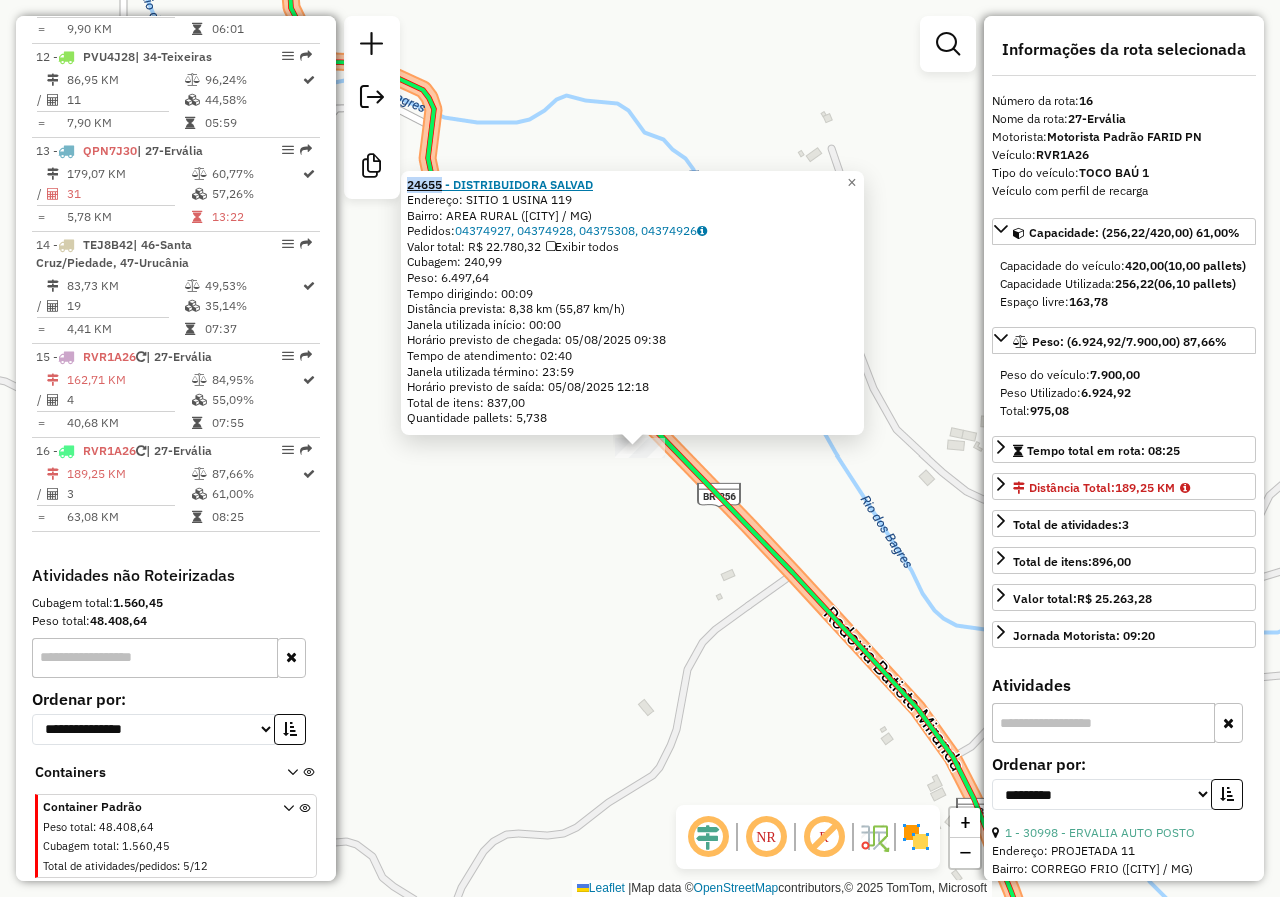 copy on "24655" 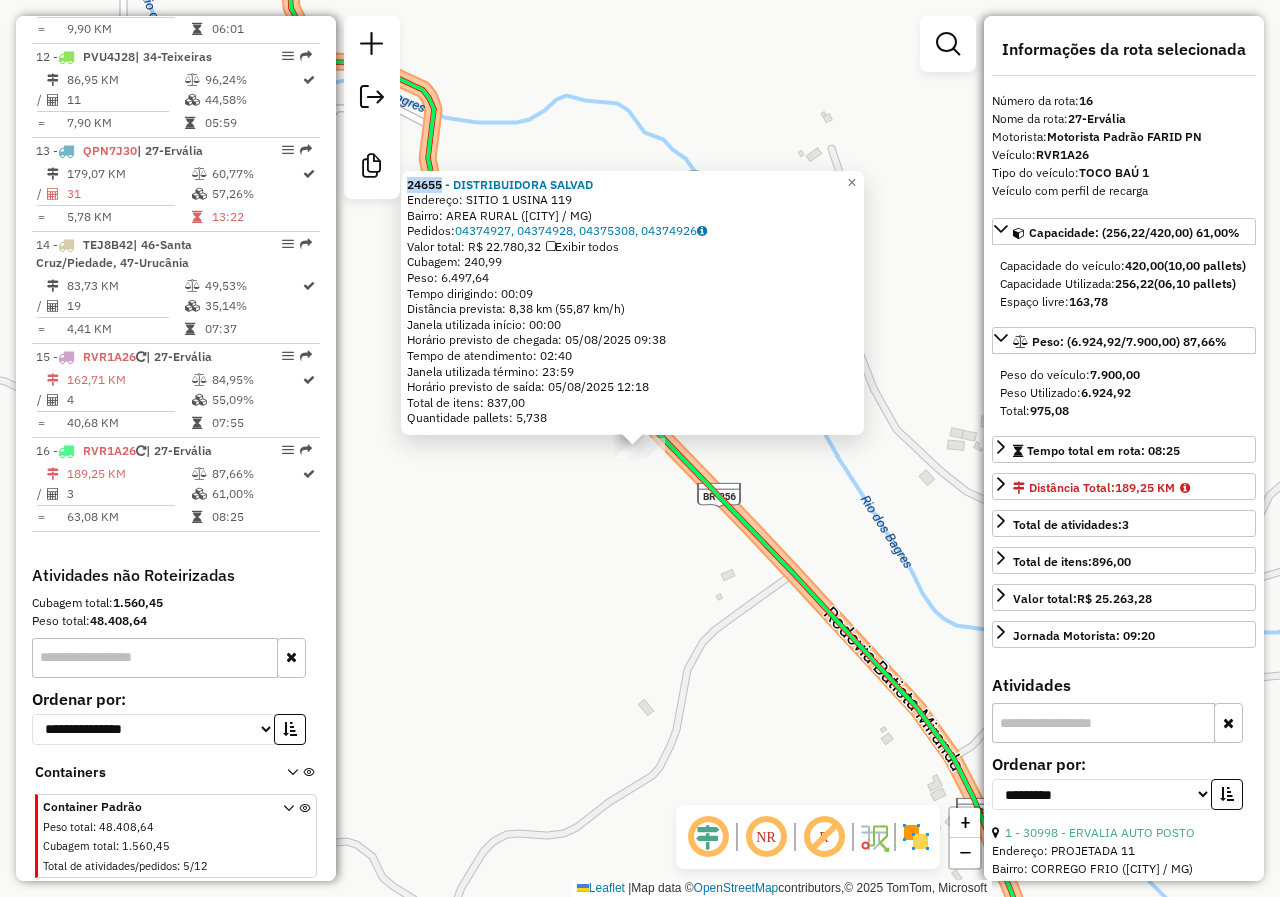 click on "24655 - DISTRIBUIDORA SALVAD Endereço: SITIO 1 USINA 119 Bairro: AREA RURAL ([CITY] / MG) Pedidos: 04374927, 04374928, 04375308, 04374926 Valor total: R$ 22.780,32 Exibir todos Cubagem: 240,99 Peso: 6.497,64 Tempo dirigindo: 00:09 Distância prevista: 8,38 km (55,87 km/h) Janela utilizada início: 00:00 Horário previsto de chegada: 05/08/2025 09:38 Tempo de atendimento: 02:40 Janela utilizada término: 23:59 Horário previsto de saída: 05/08/2025 12:18 Total de itens: 837,00 Quantidade pallets: 5,738 × Janela de atendimento Grade de atendimento Capacidade Transportadoras Veículos Cliente Pedidos Rotas Selecione os dias de semana para filtrar as janelas de atendimento Seg Ter Qua Qui Sex Sáb Dom Informe o período da janela de atendimento: De: Até: Filtrar exatamente a janela do cliente Considerar janela de atendimento padrão Selecione os dias de semana para filtrar as grades de atendimento Seg Ter Qua Qui Sex Sáb Dom Peso mínimo: De:" 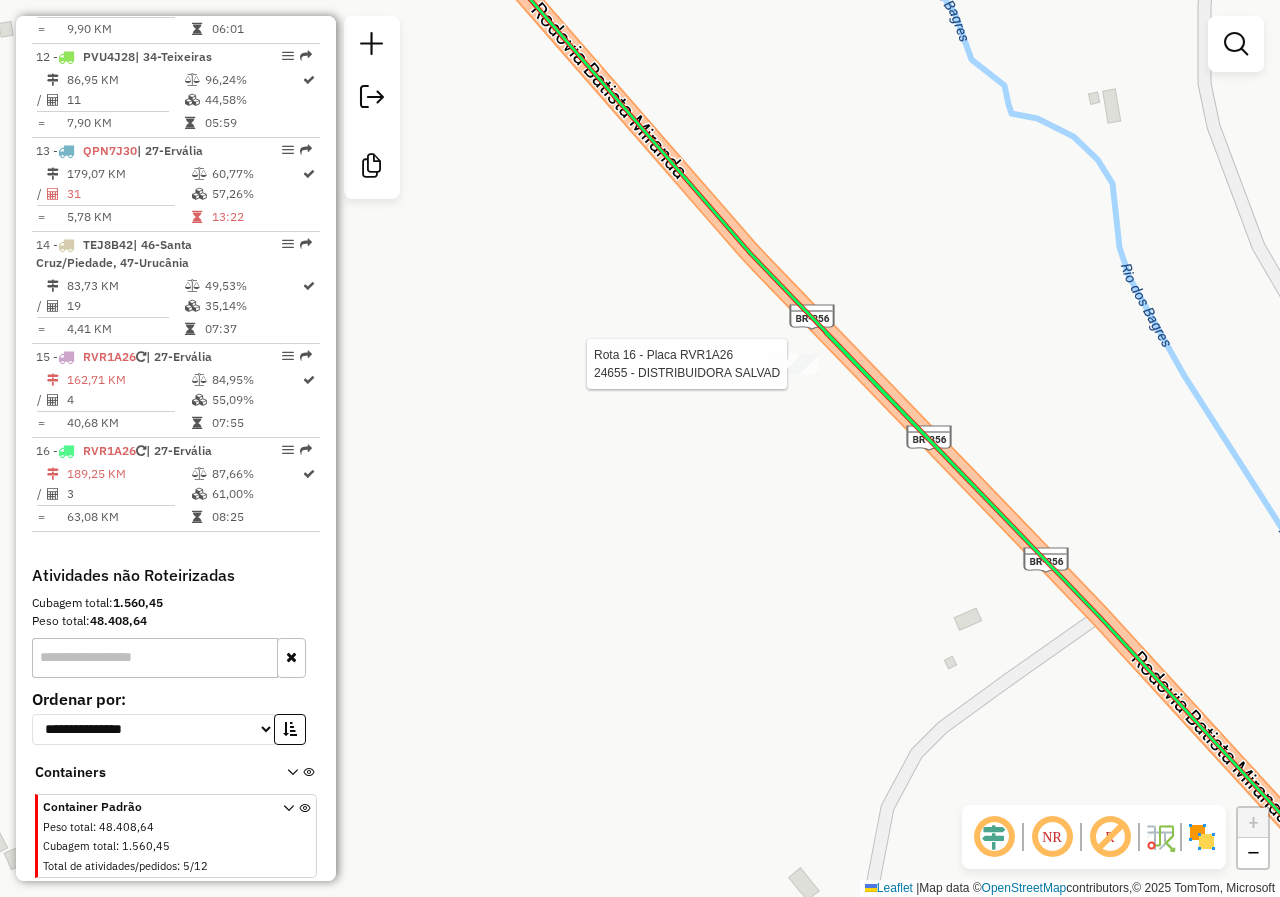 select on "**********" 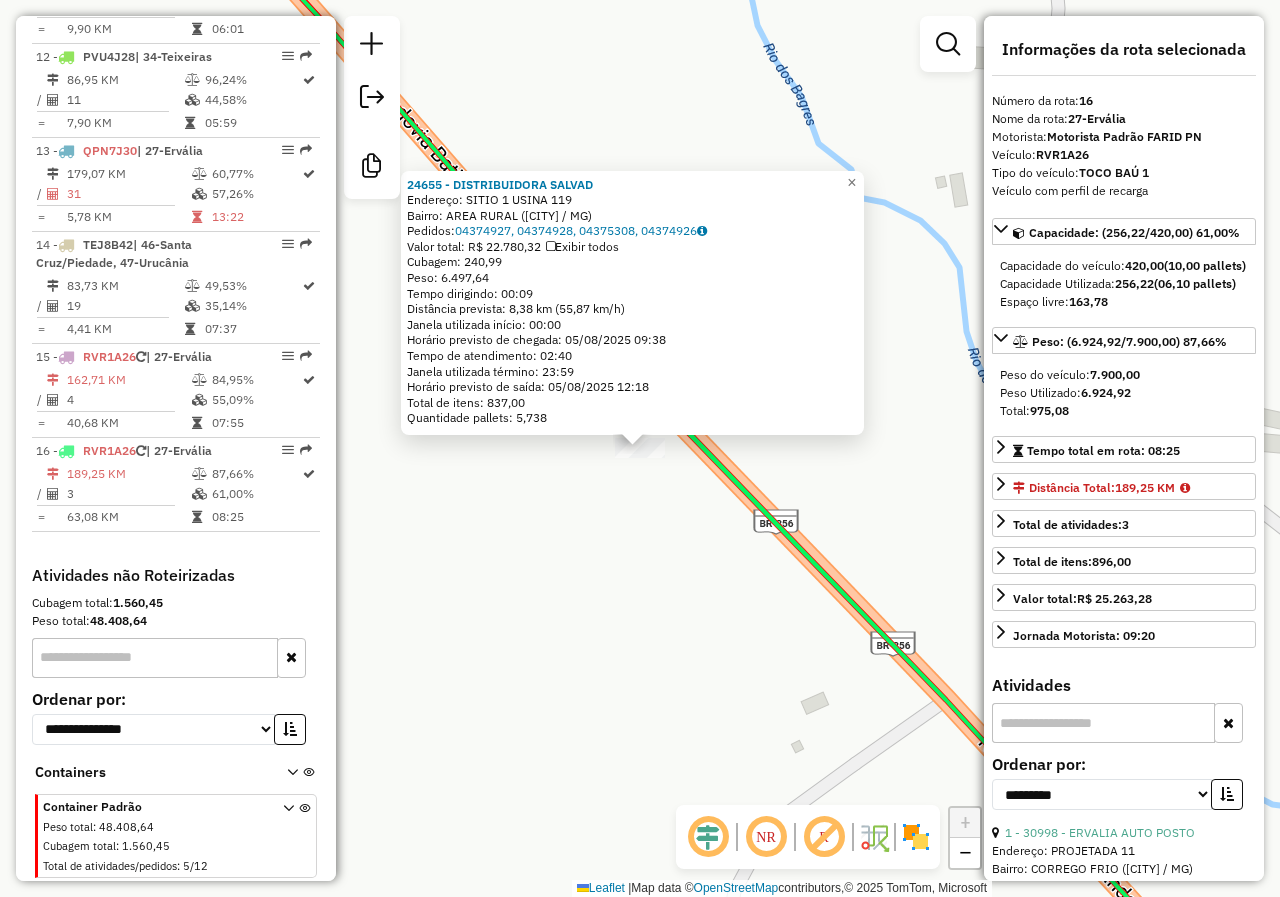 click on "24655 - DISTRIBUIDORA SALVAD Endereço: SITIO 1 USINA 119 Bairro: AREA RURAL ([CITY] / MG) Pedidos: 04374927, 04374928, 04375308, 04374926 Valor total: R$ 22.780,32 Exibir todos Cubagem: 240,99 Peso: 6.497,64 Tempo dirigindo: 00:09 Distância prevista: 8,38 km (55,87 km/h) Janela utilizada início: 00:00 Horário previsto de chegada: 05/08/2025 09:38 Tempo de atendimento: 02:40 Janela utilizada término: 23:59 Horário previsto de saída: 05/08/2025 12:18 Total de itens: 837,00 Quantidade pallets: 5,738 × Janela de atendimento Grade de atendimento Capacidade Transportadoras Veículos Cliente Pedidos Rotas Selecione os dias de semana para filtrar as janelas de atendimento Seg Ter Qua Qui Sex Sáb Dom Informe o período da janela de atendimento: De: Até: Filtrar exatamente a janela do cliente Considerar janela de atendimento padrão Selecione os dias de semana para filtrar as grades de atendimento Seg Ter Qua Qui Sex Sáb Dom Peso mínimo: De:" 